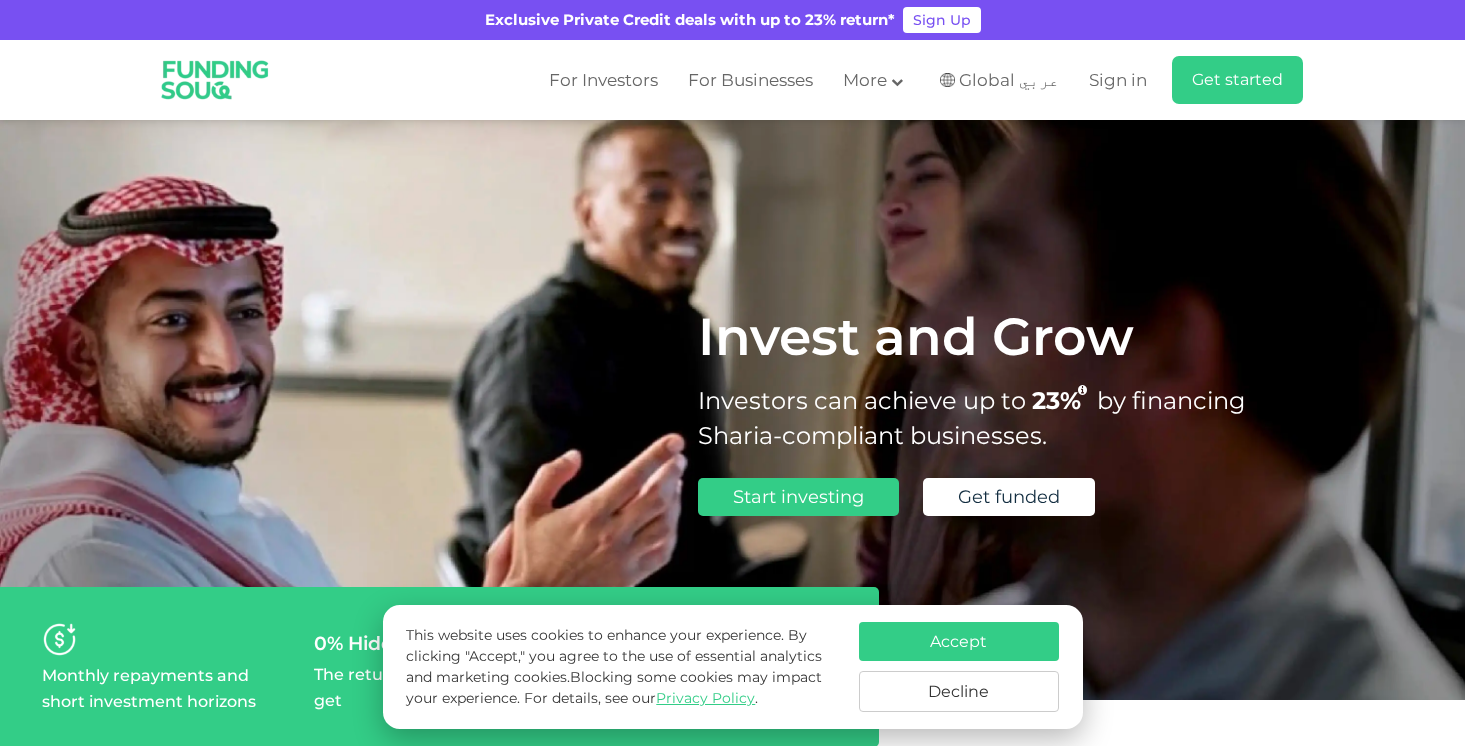 scroll, scrollTop: 0, scrollLeft: 0, axis: both 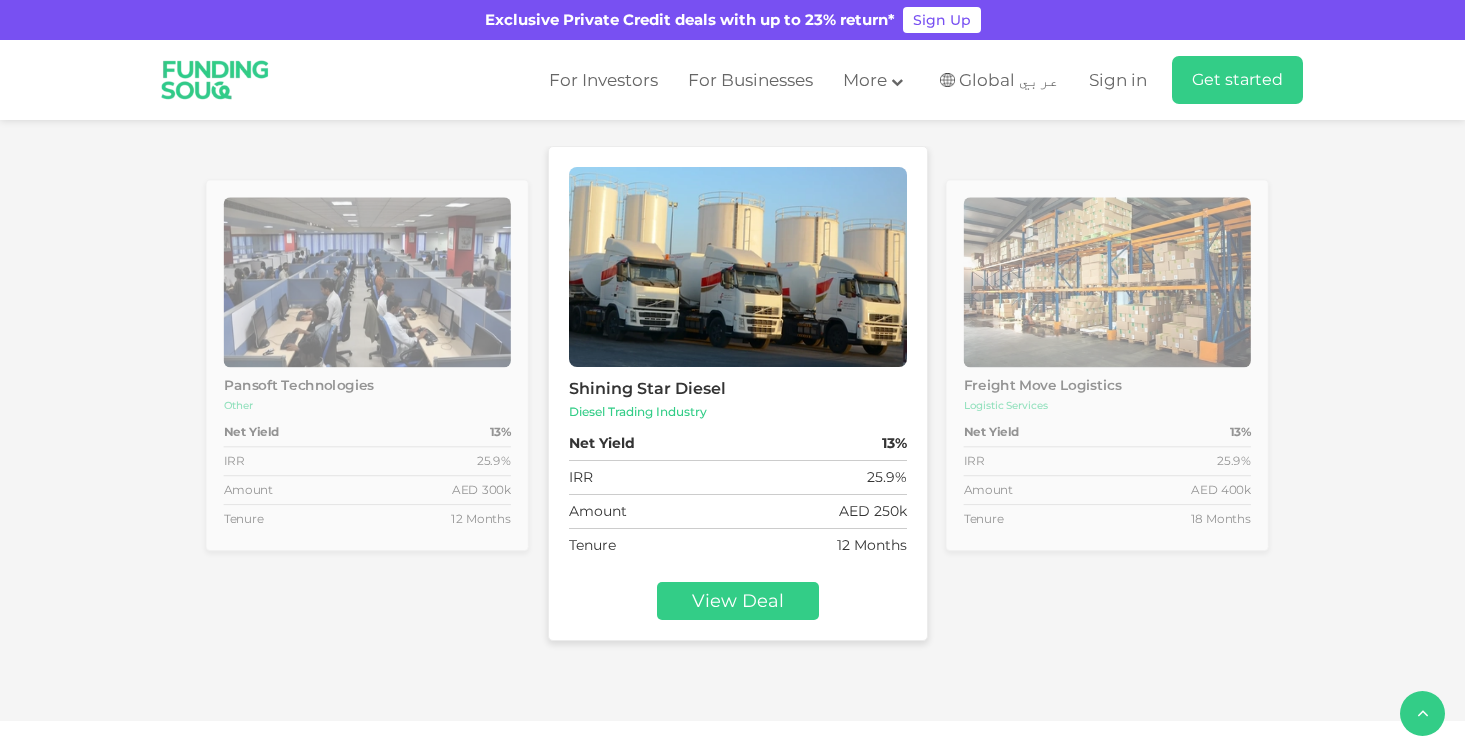 type 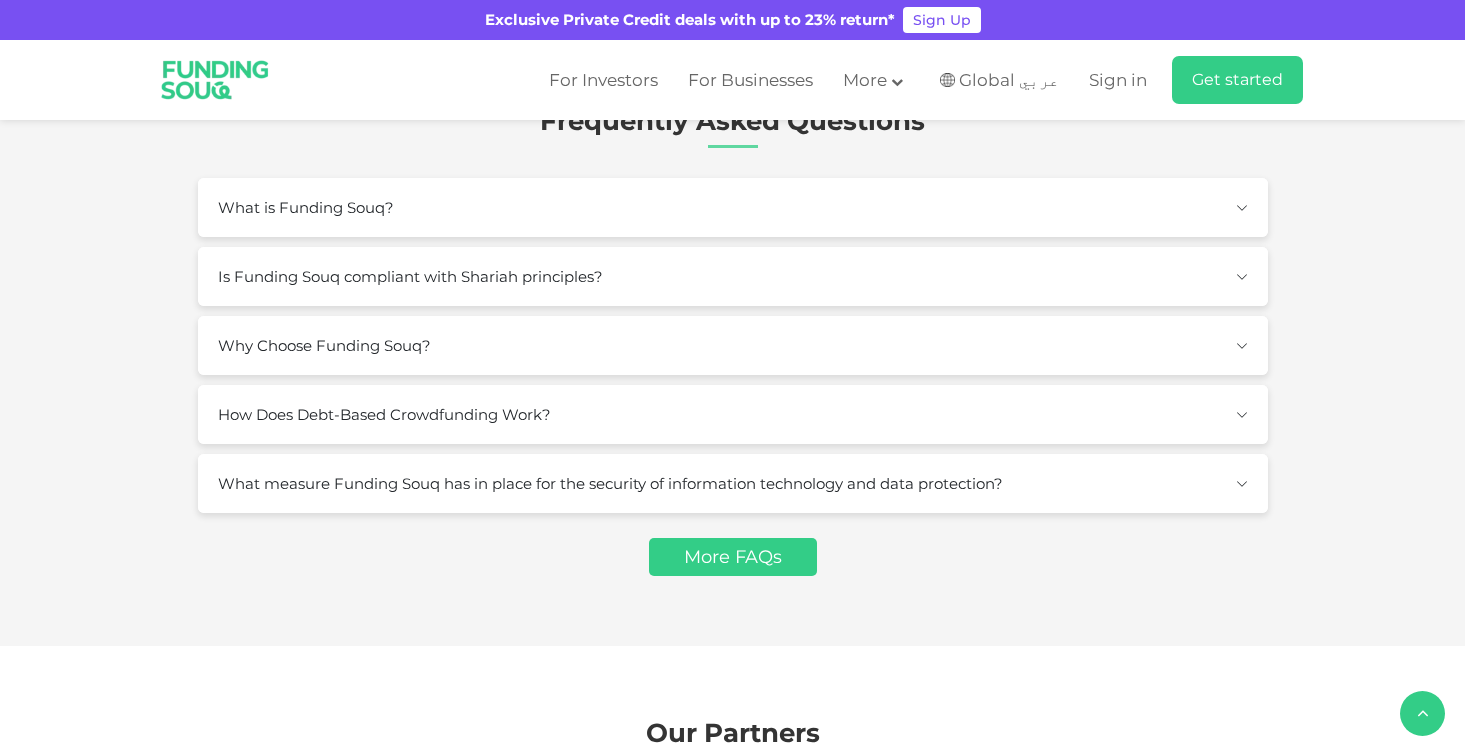 type on "4" 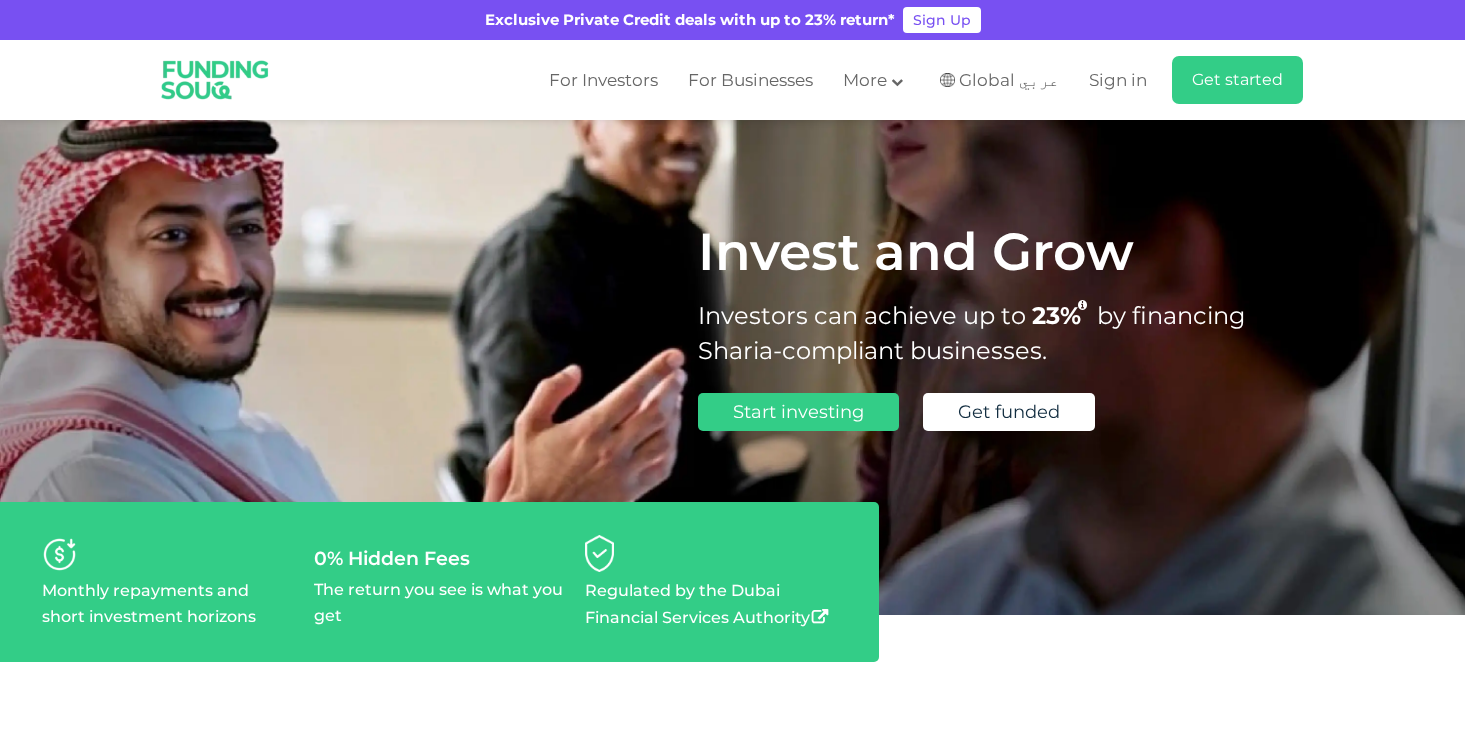 scroll, scrollTop: 0, scrollLeft: 0, axis: both 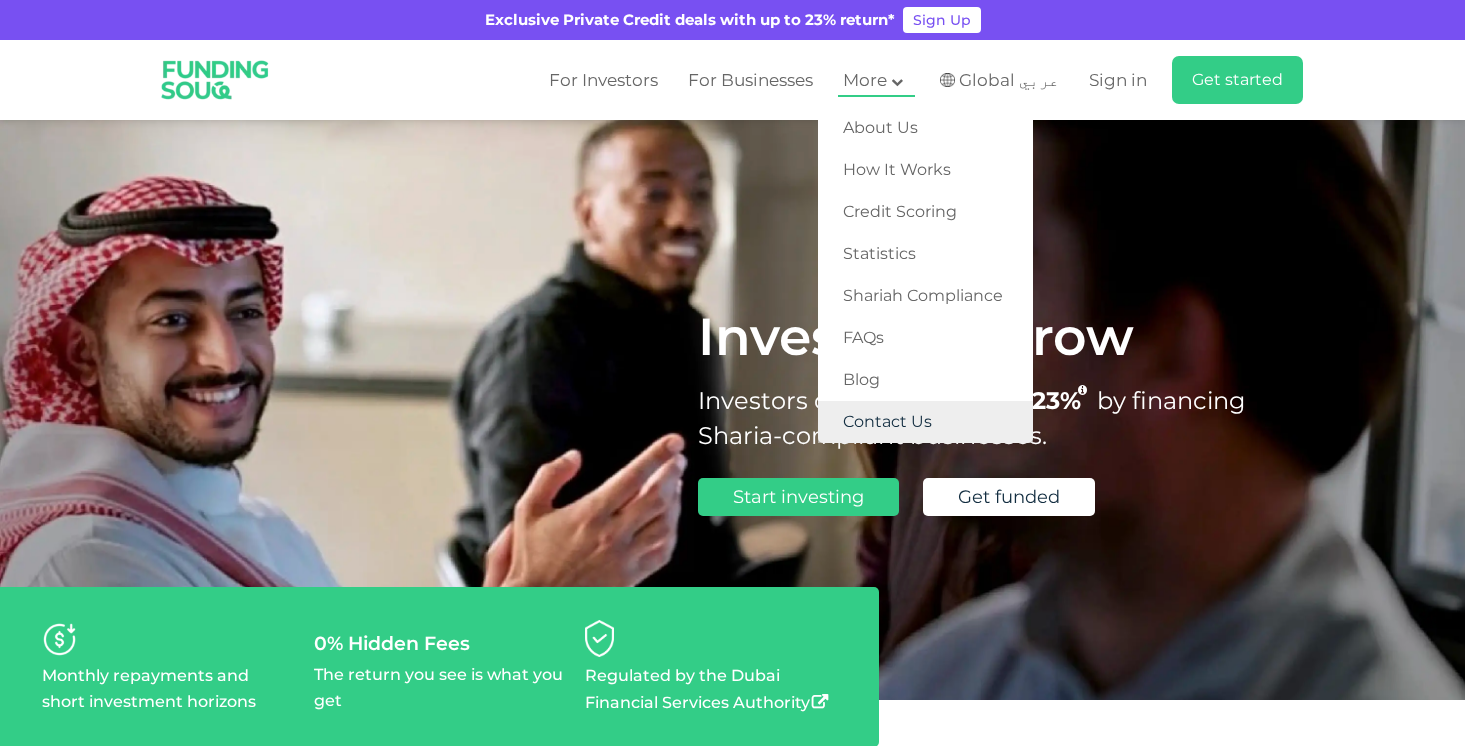 click on "Contact Us" at bounding box center [925, 422] 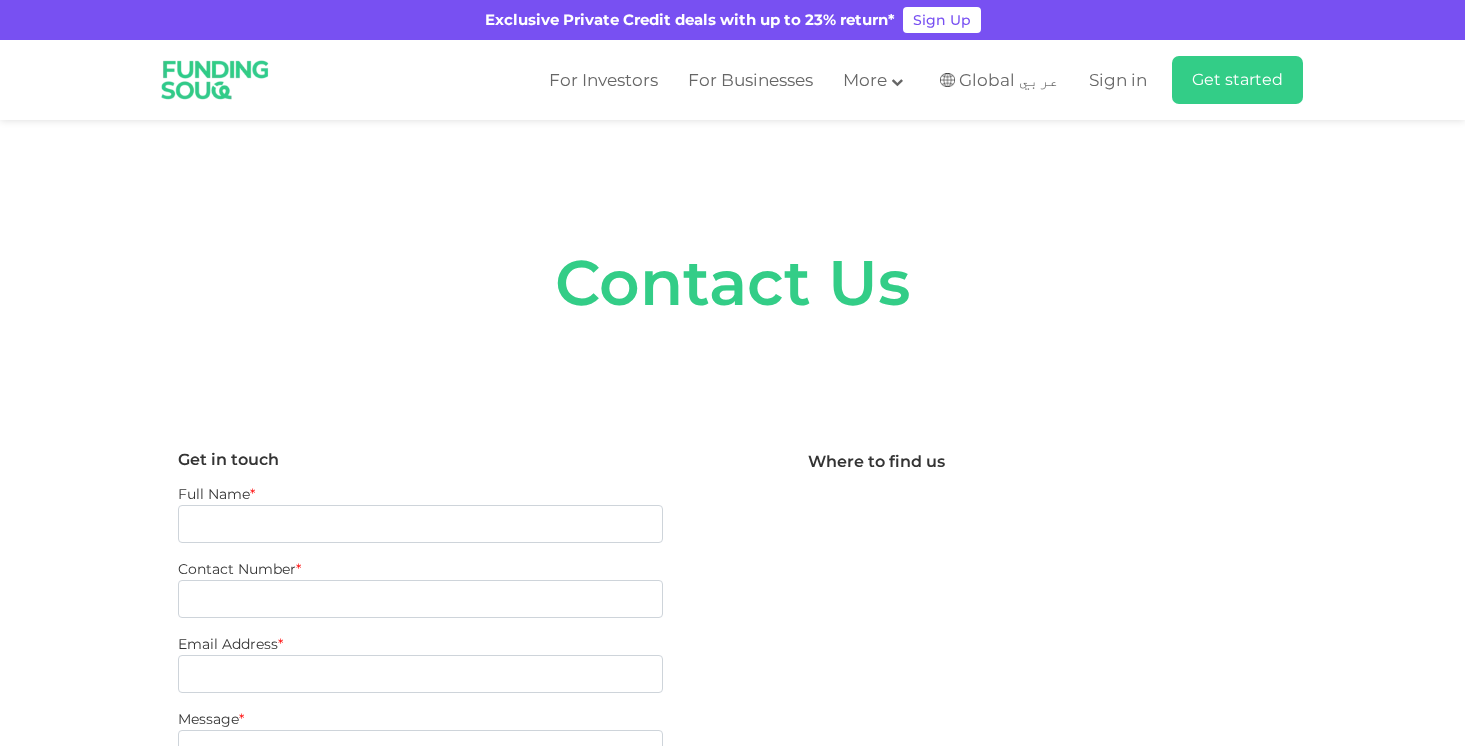scroll, scrollTop: 0, scrollLeft: 0, axis: both 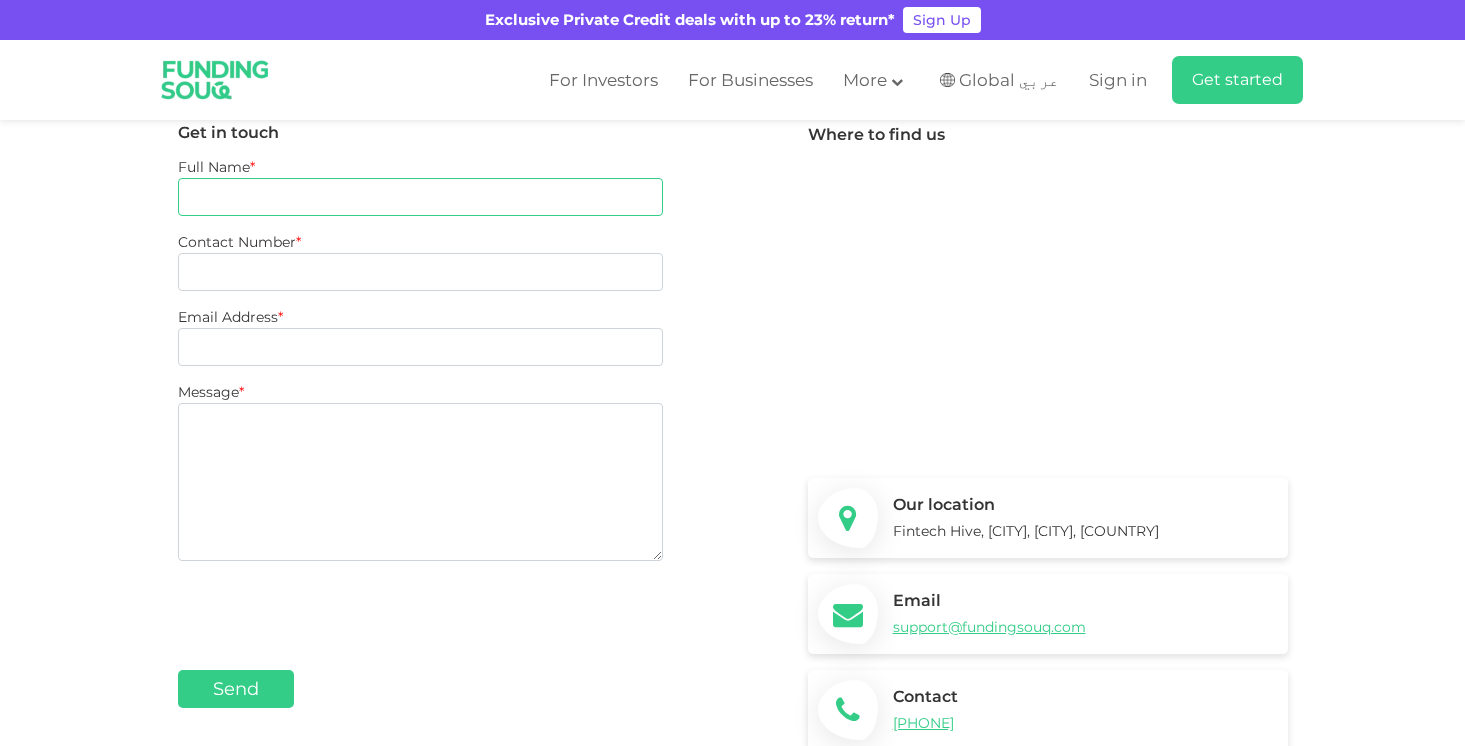 click on "Full Name  *" at bounding box center (420, 197) 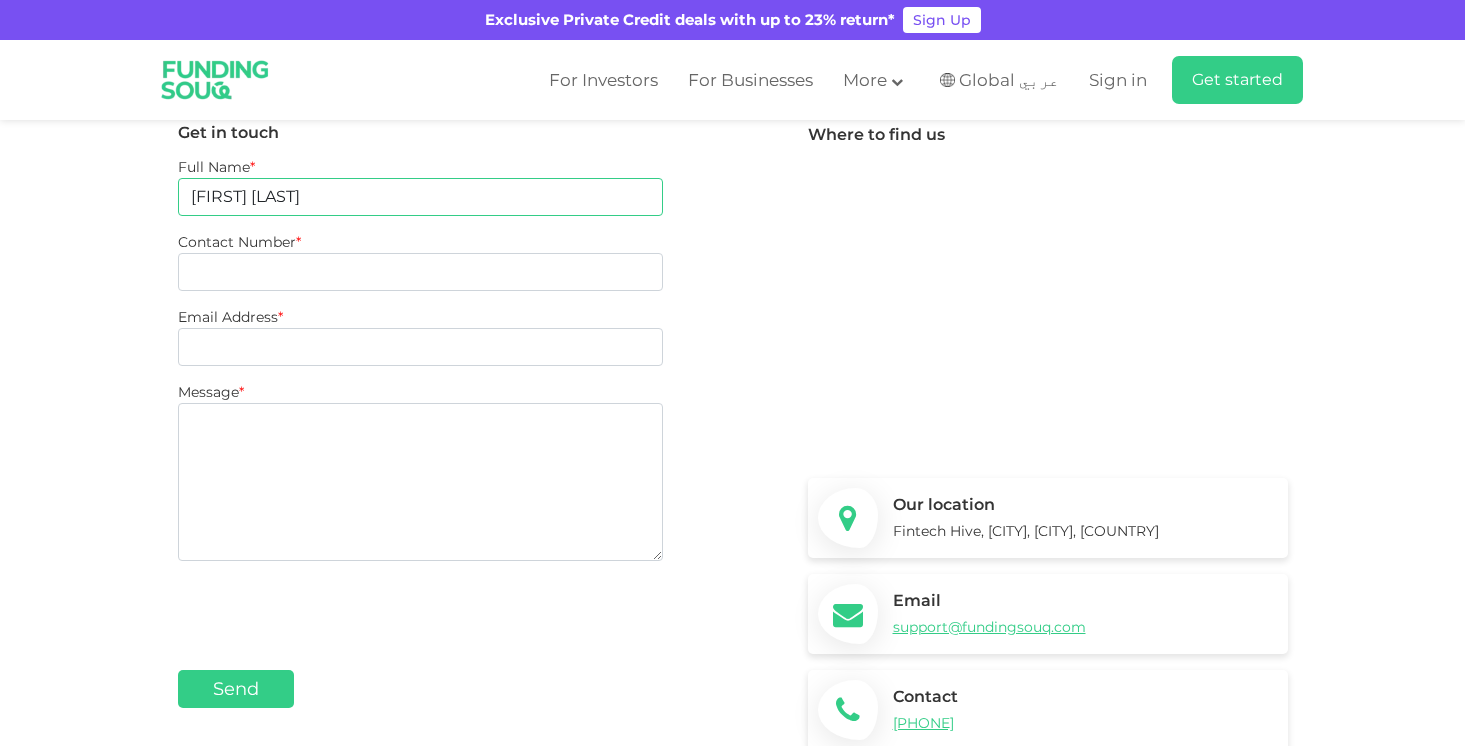 type on "[PHONE]" 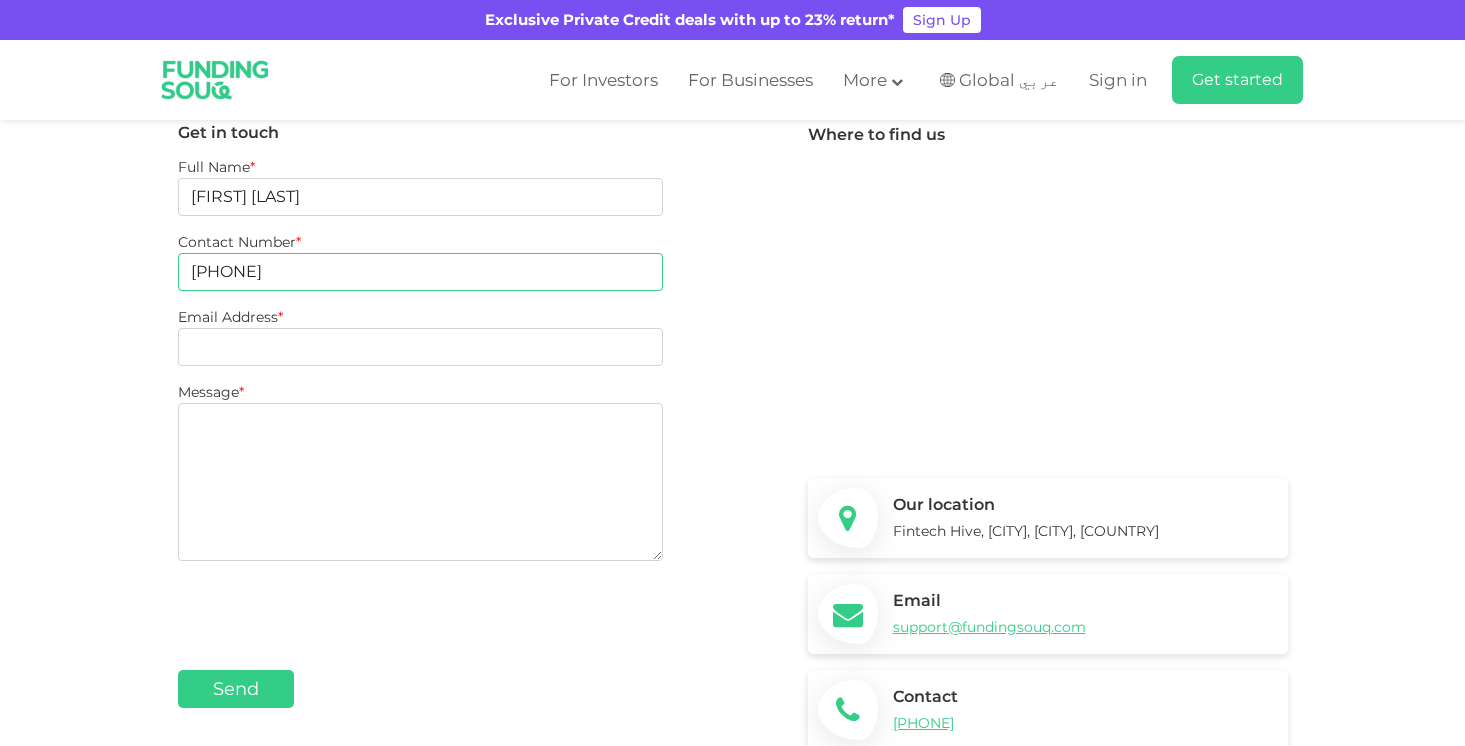 type on "[EMAIL]" 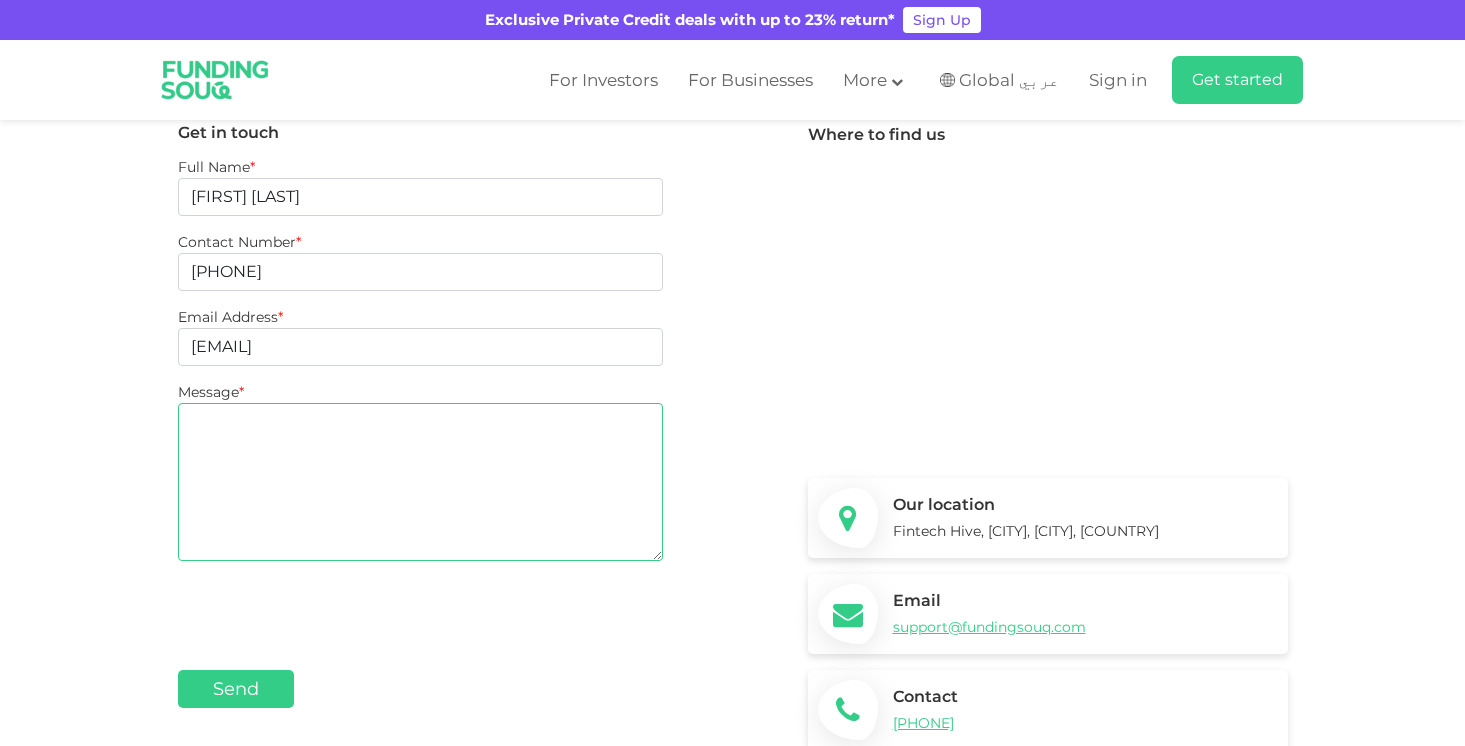 click on "Message  *" at bounding box center (420, 482) 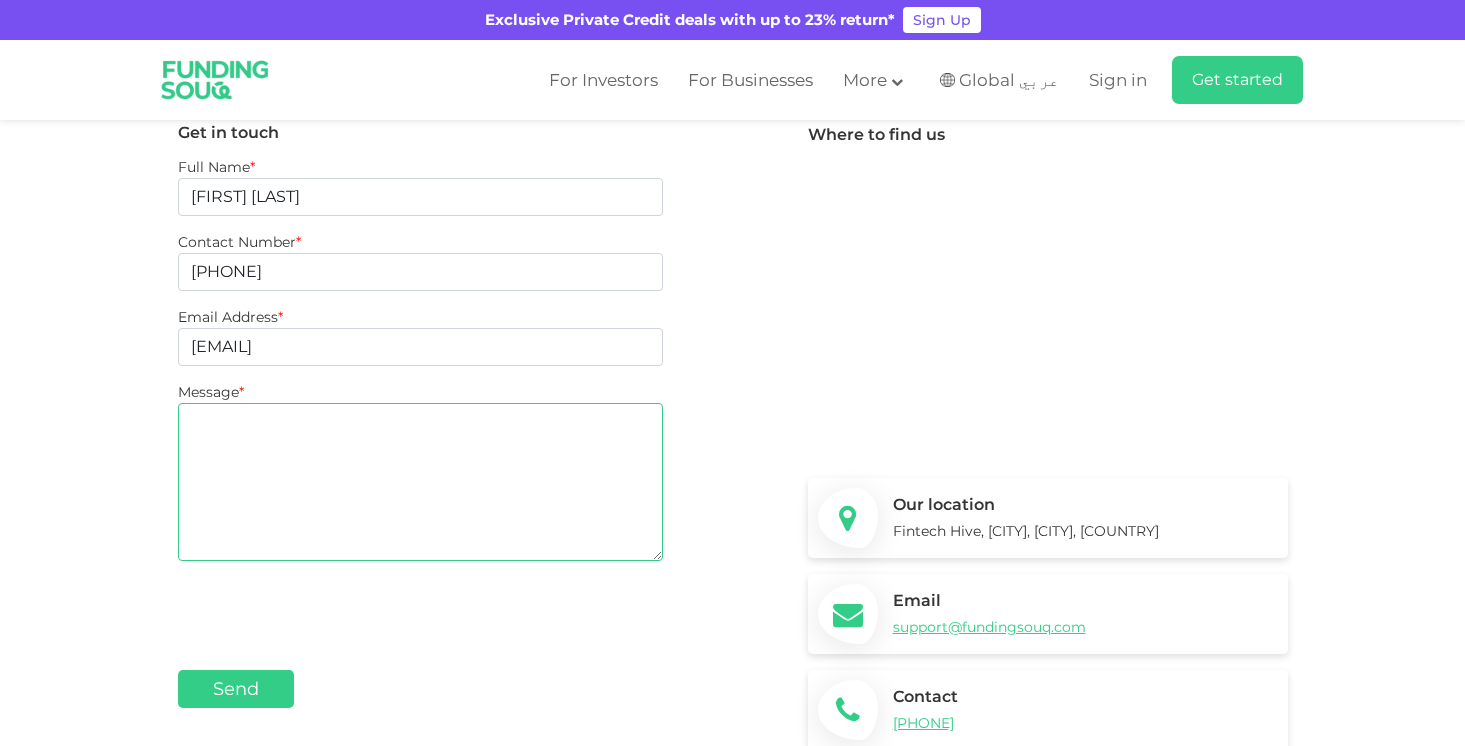 paste on "Hi, I’m a React Native developer with 10+ years of experience. I build high-performance cross-platform apps. Let’s connect if you're hiring—happy to share my work or hop on a quick call!" 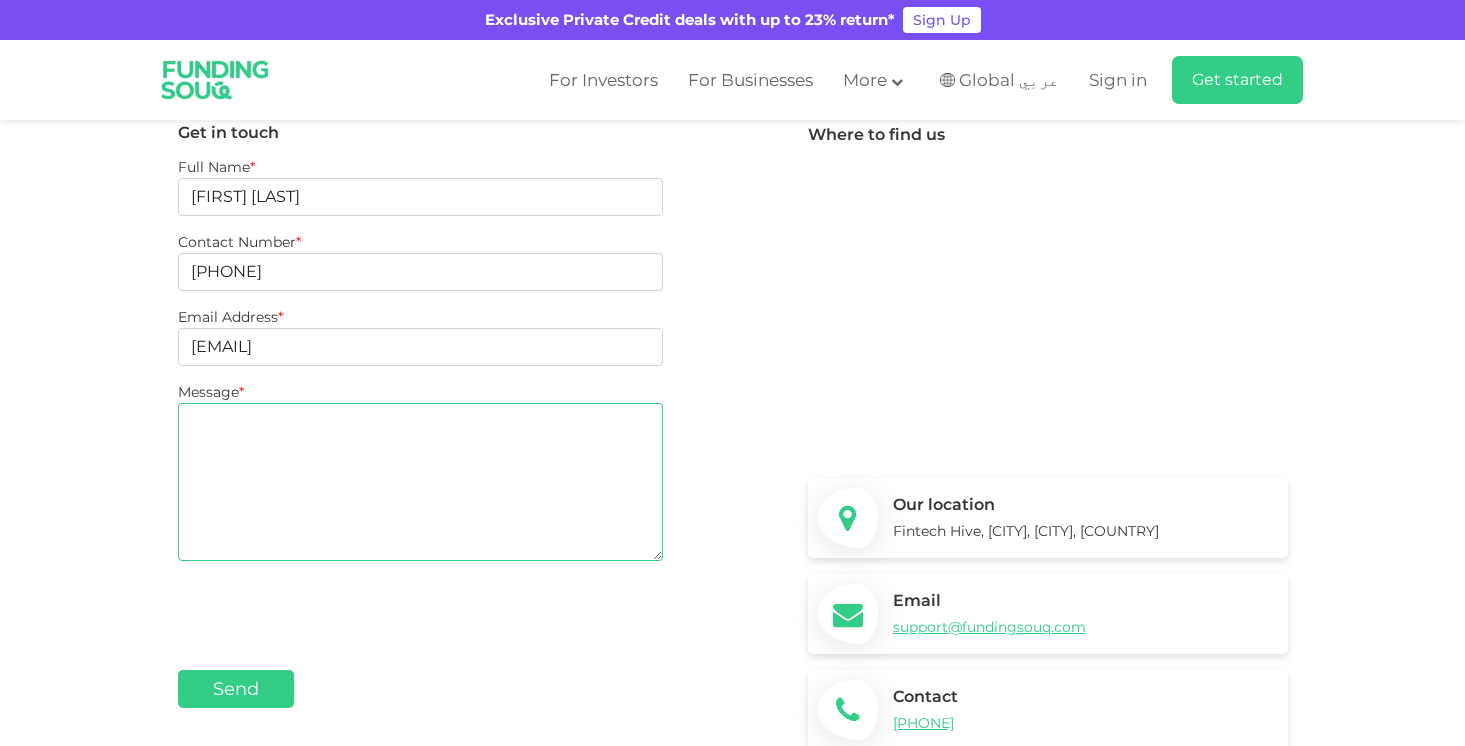 paste on "Hi, I’m a React Native developer with 10+ years of experience. I build high-performance cross-platform apps. Let’s connect if you're hiring—happy to share my work or hop on a quick call!" 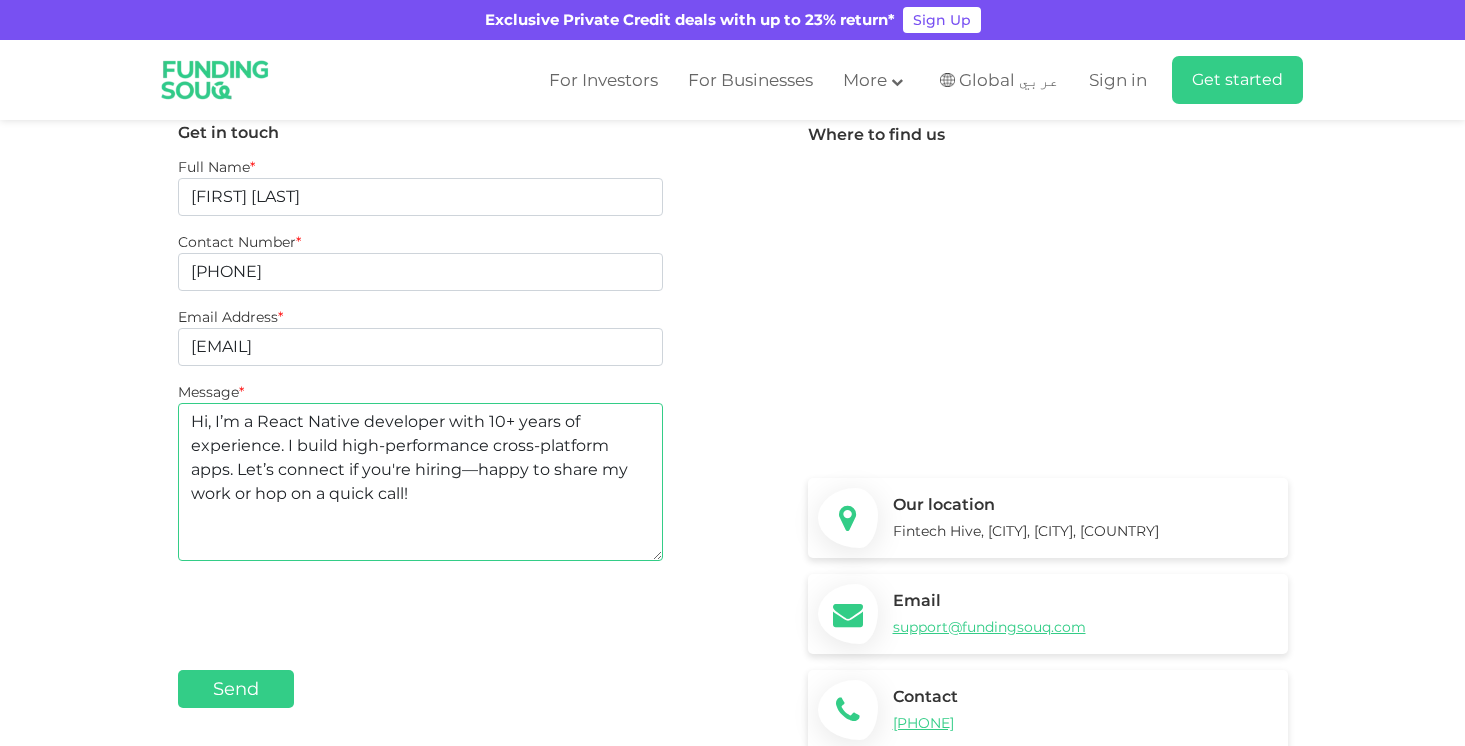 type on "Hi, I’m a React Native developer with 10+ years of experience. I build high-performance cross-platform apps. Let’s connect if you're hiring—happy to share my work or hop on a quick call!" 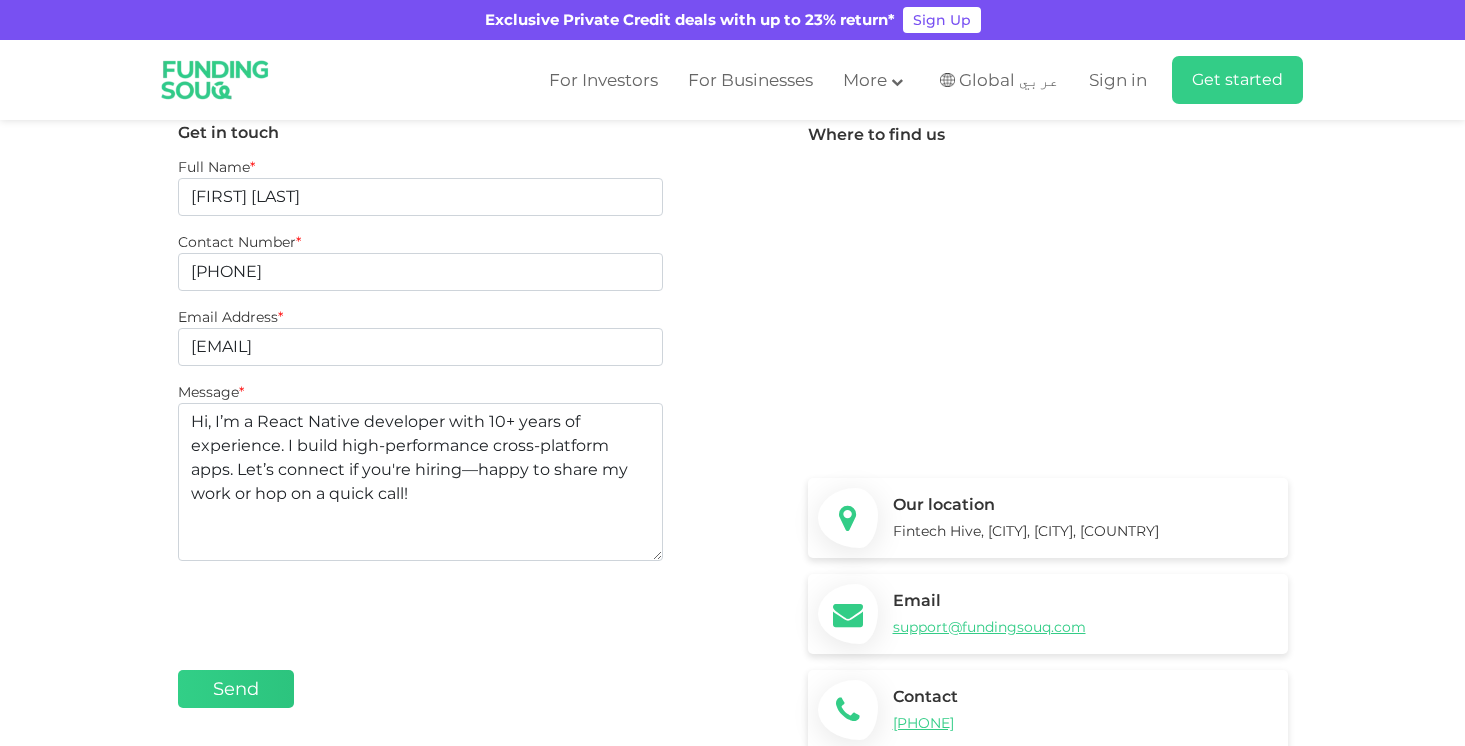 click on "Send" at bounding box center [236, 689] 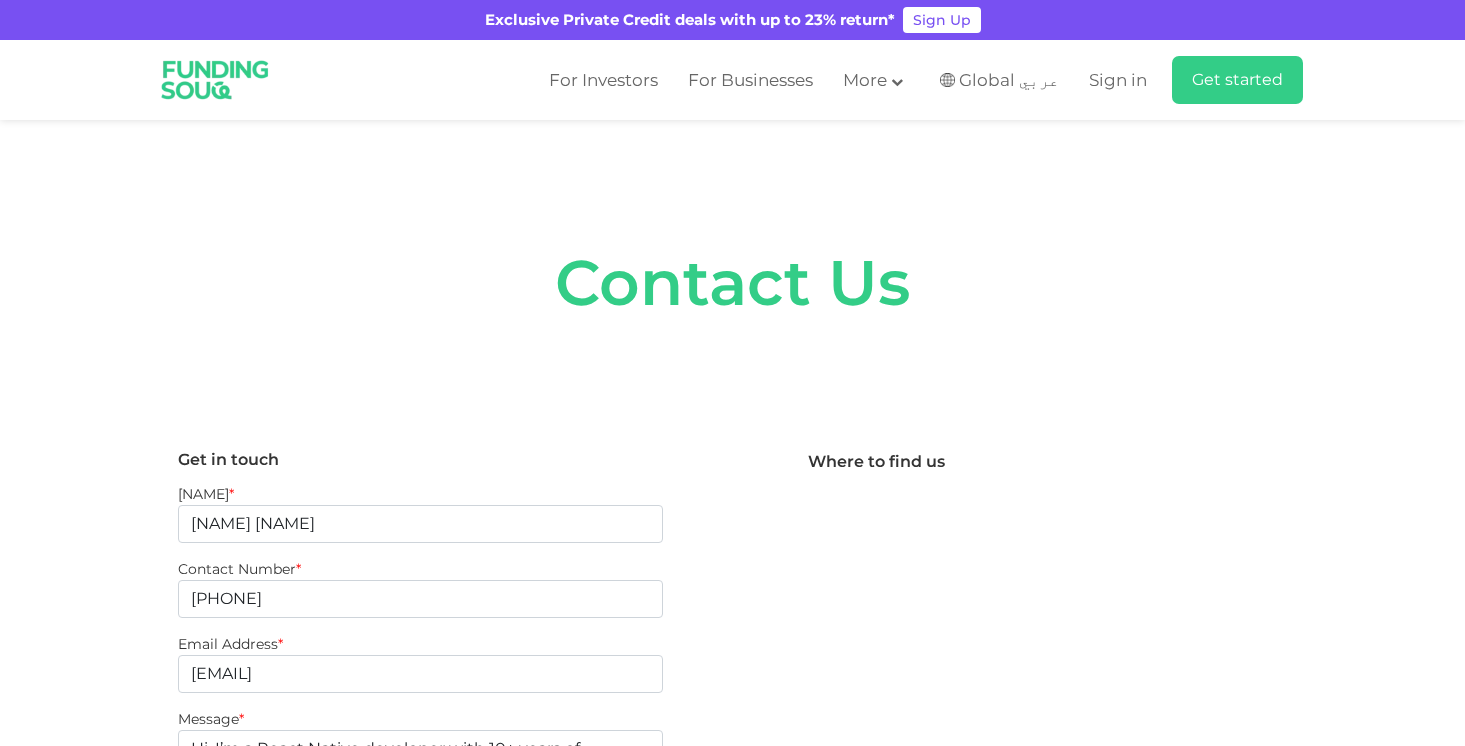 scroll, scrollTop: 0, scrollLeft: 0, axis: both 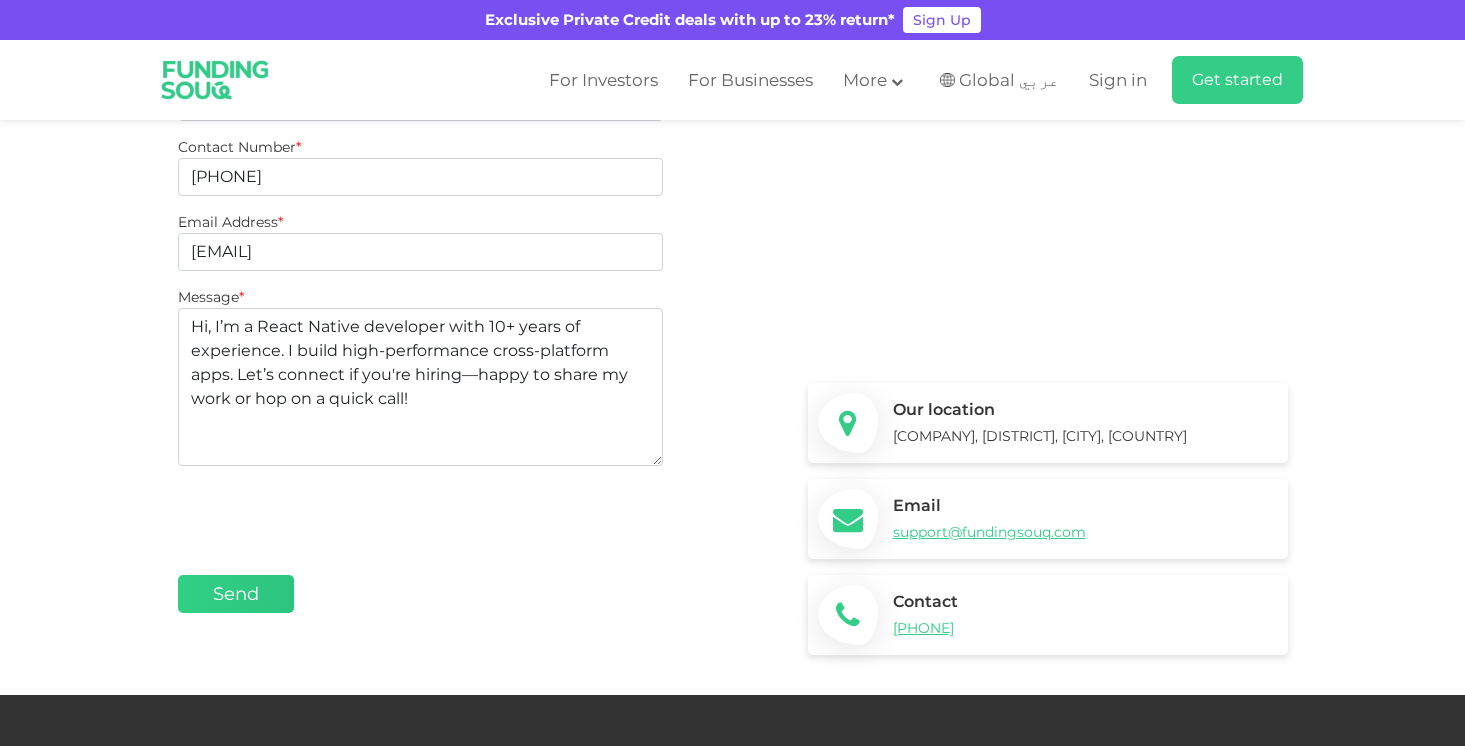 click on "Send" at bounding box center [236, 594] 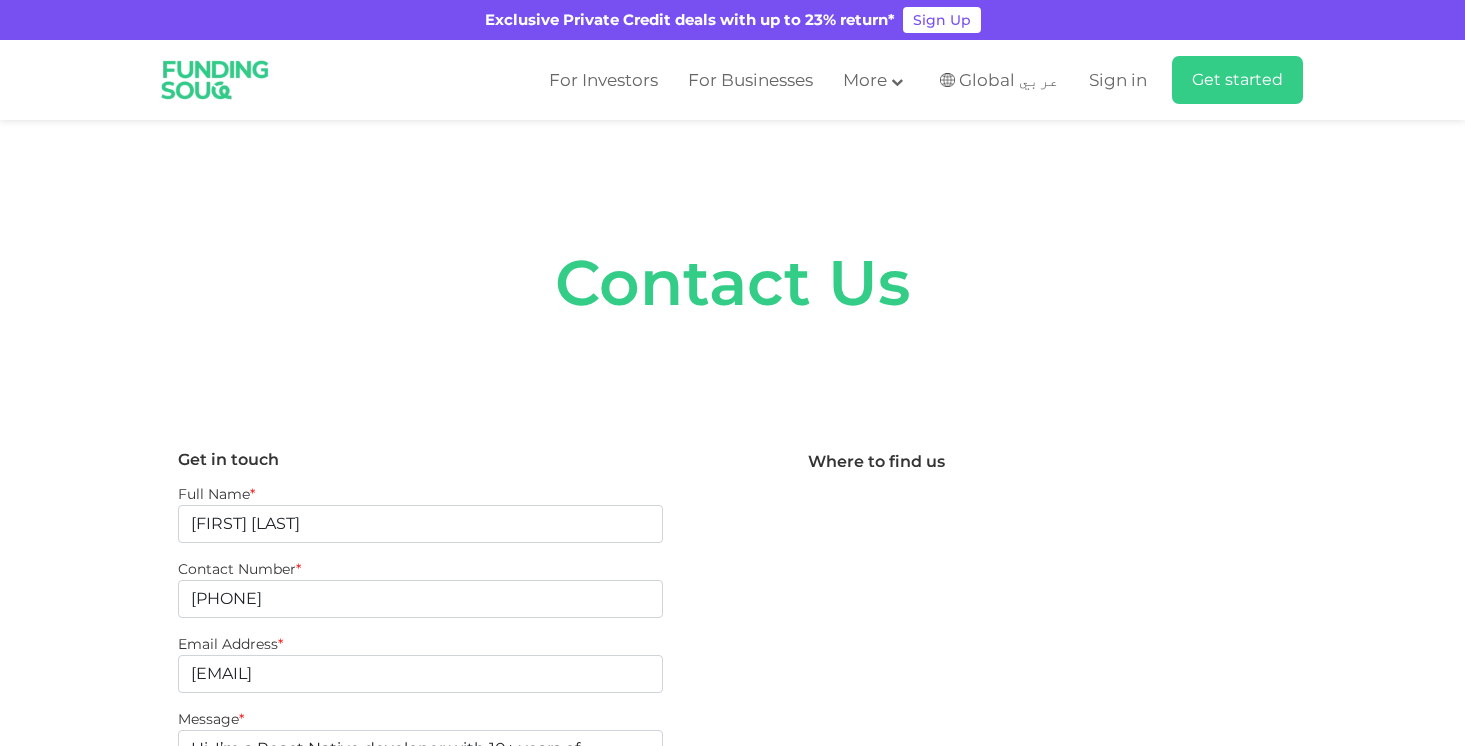 scroll, scrollTop: 0, scrollLeft: 0, axis: both 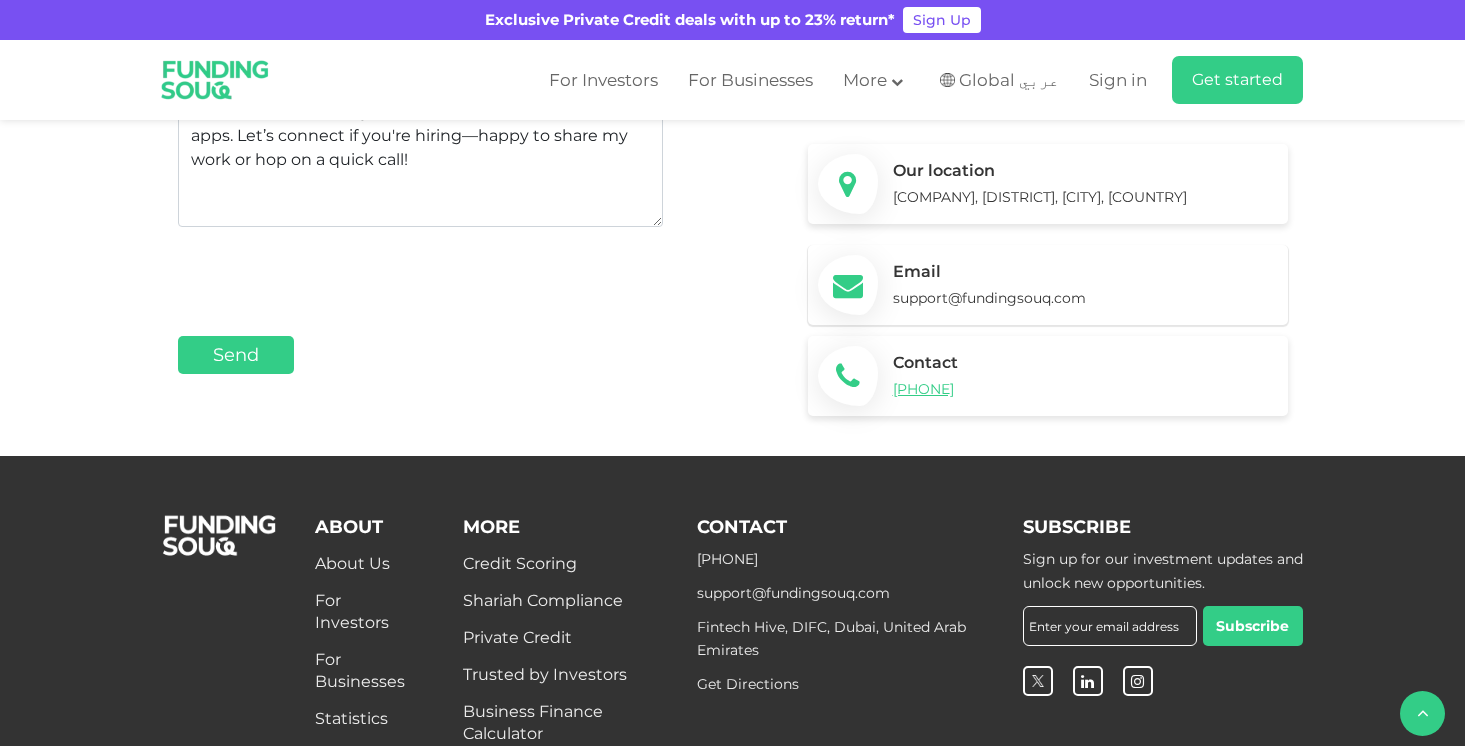 click on "support@fundingsouq.com" at bounding box center [989, 298] 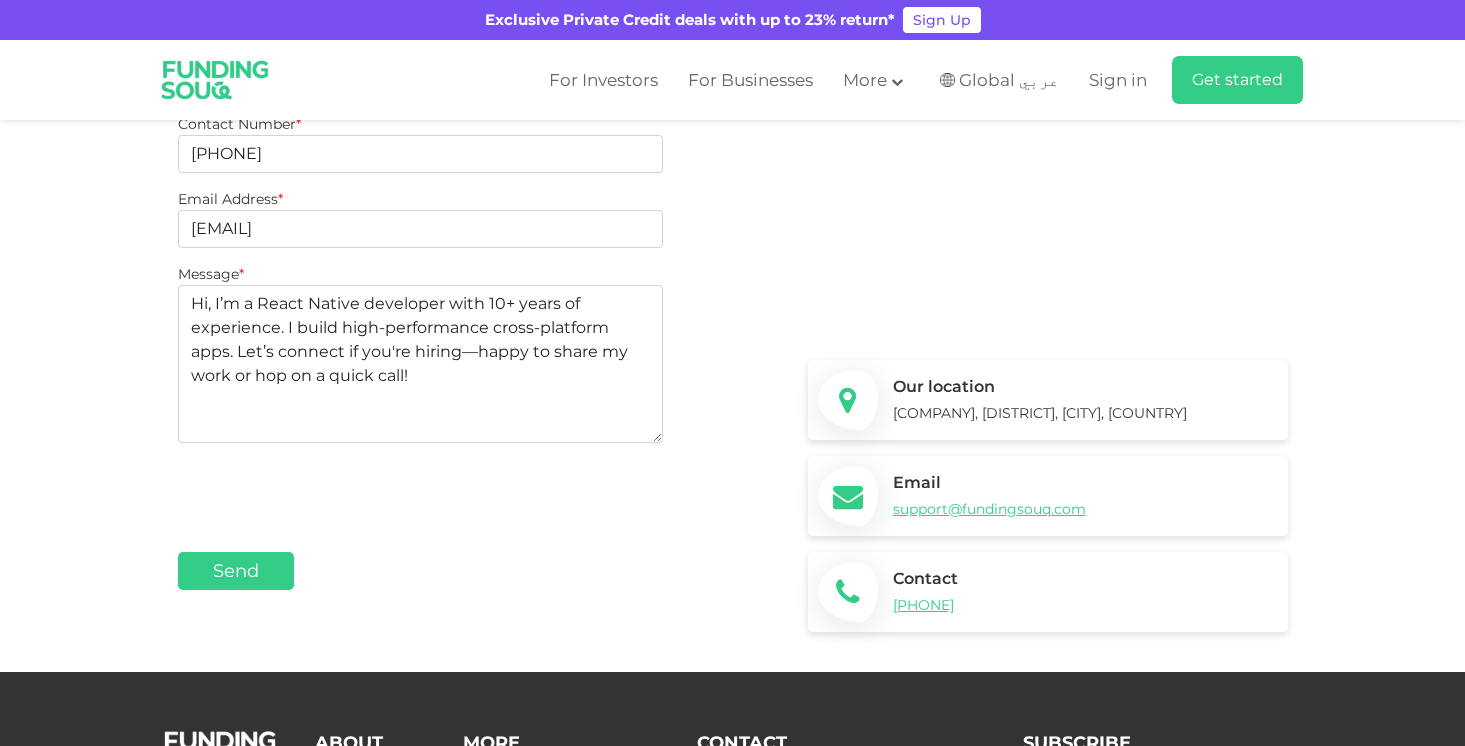 scroll, scrollTop: 443, scrollLeft: 0, axis: vertical 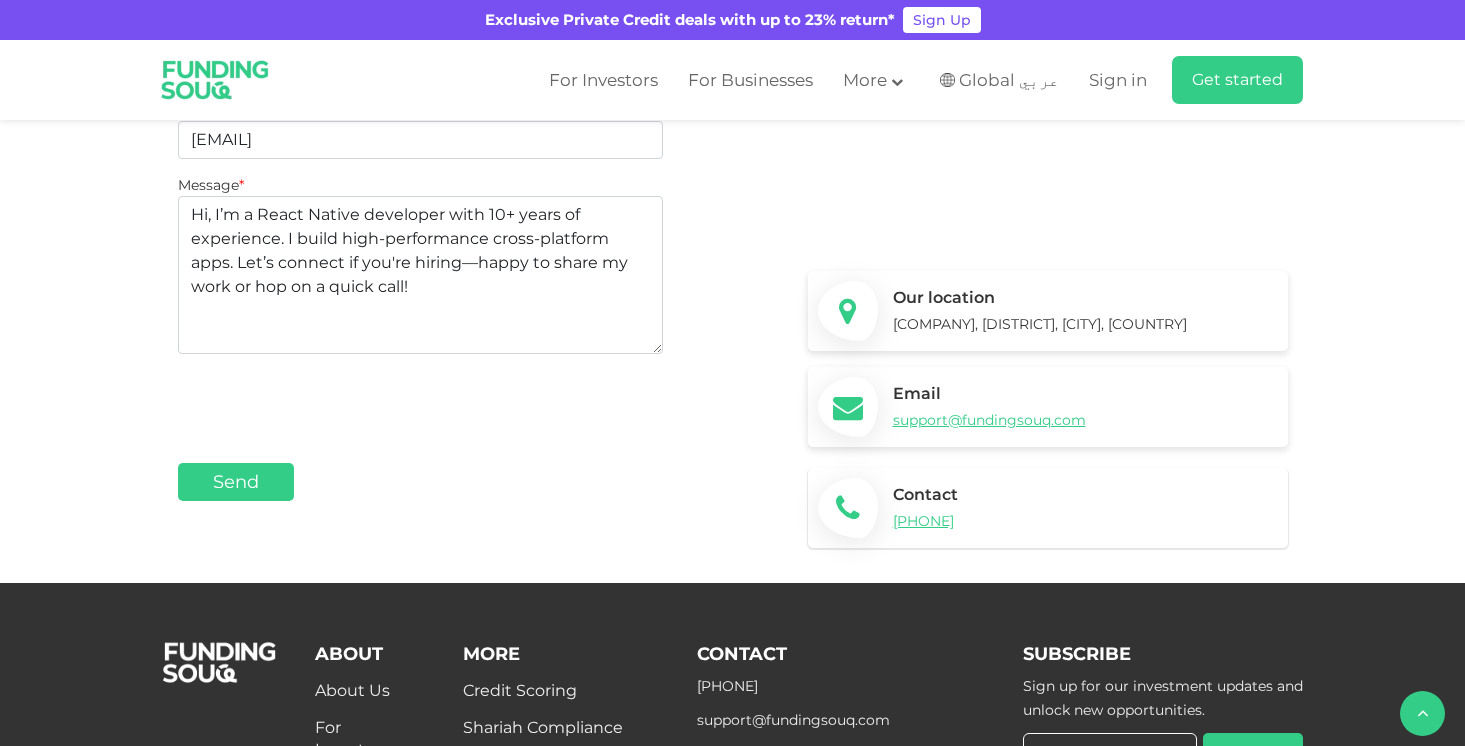 click on "Contact
+971 558237344" at bounding box center (925, 508) 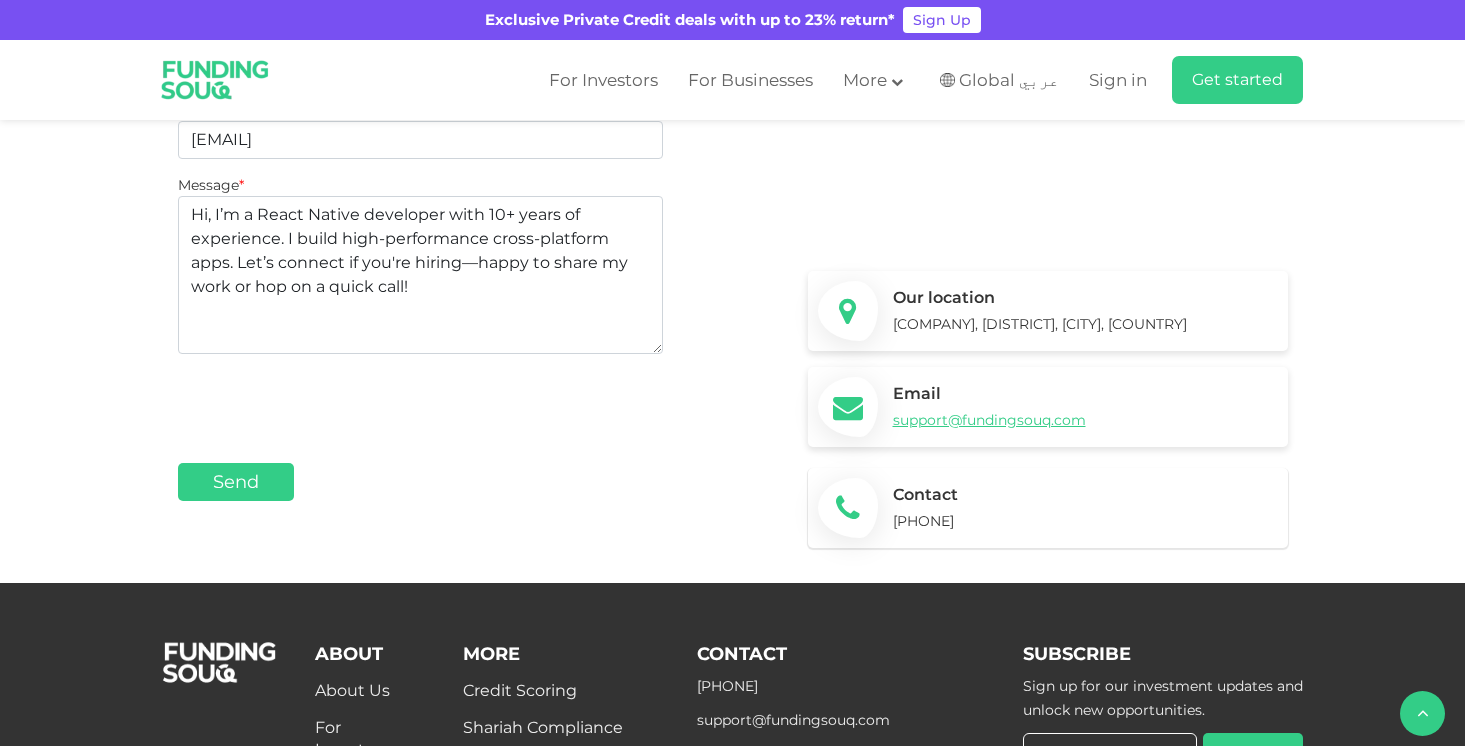 click on "+971 558237344" at bounding box center [923, 521] 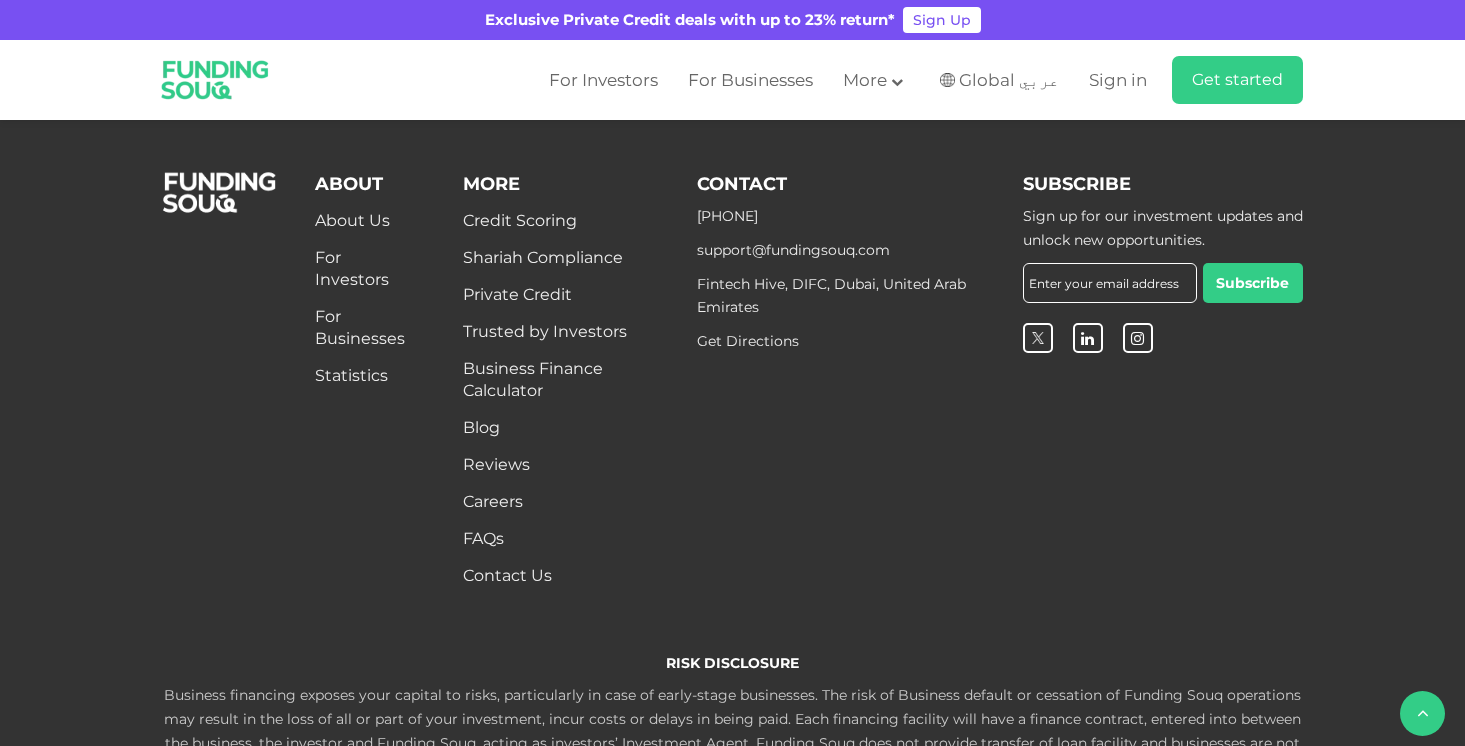 scroll, scrollTop: 1065, scrollLeft: 0, axis: vertical 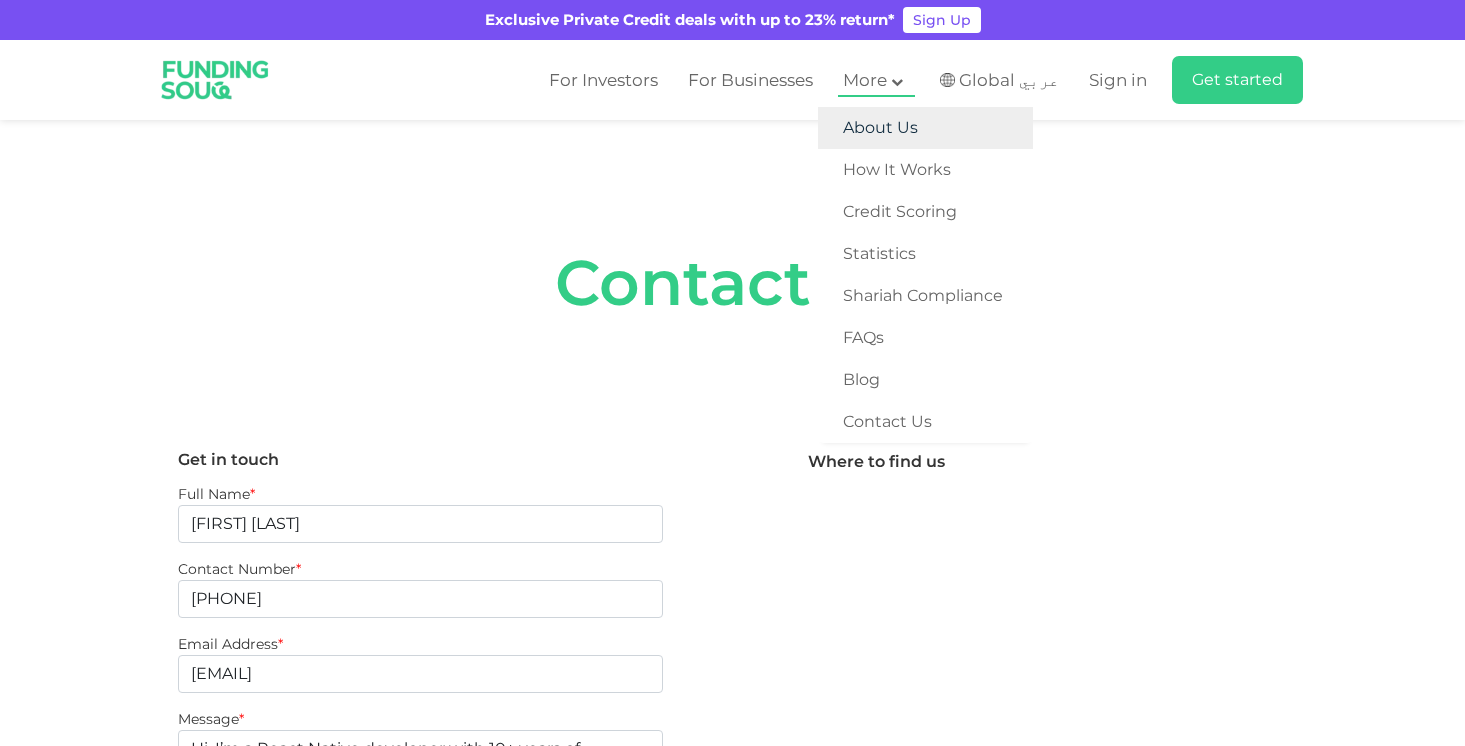 click on "About Us" at bounding box center (925, 128) 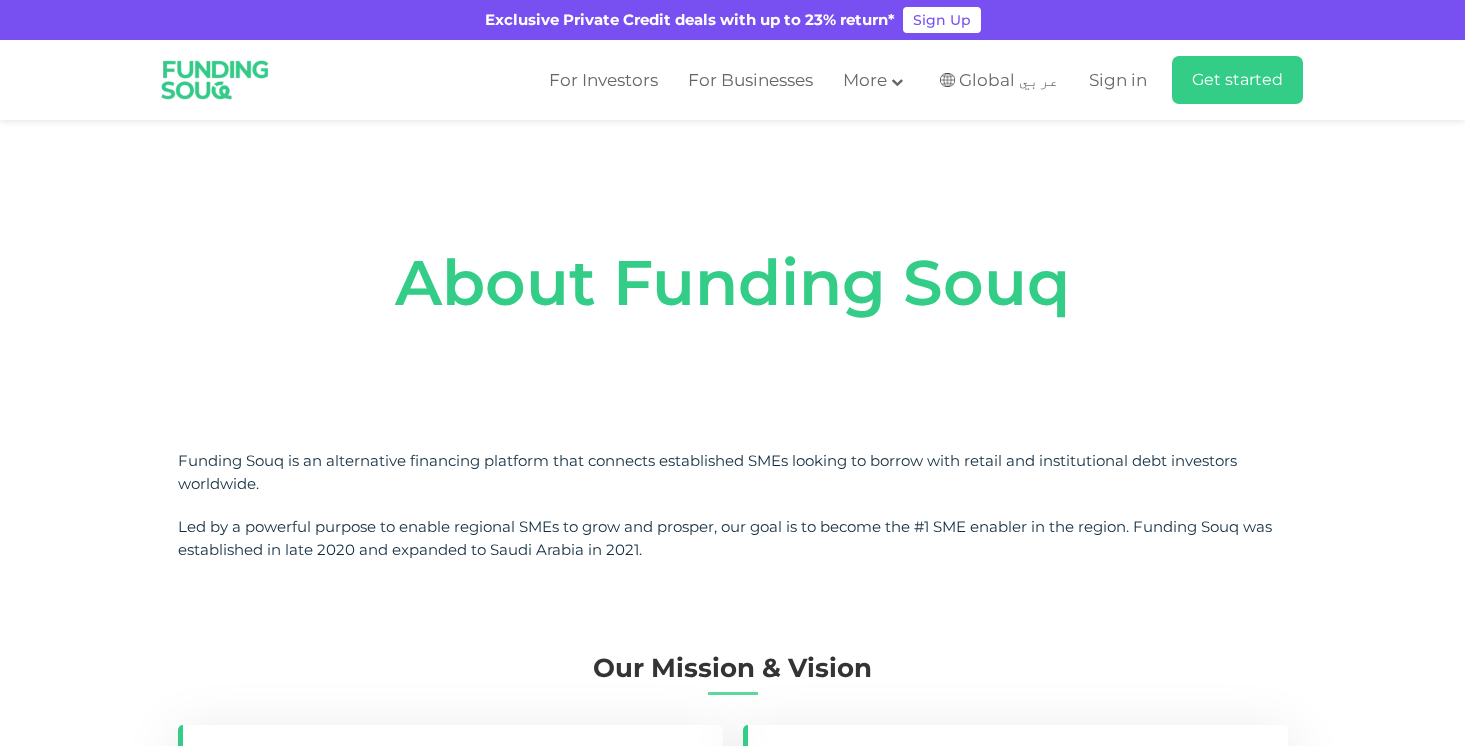 scroll, scrollTop: 0, scrollLeft: 0, axis: both 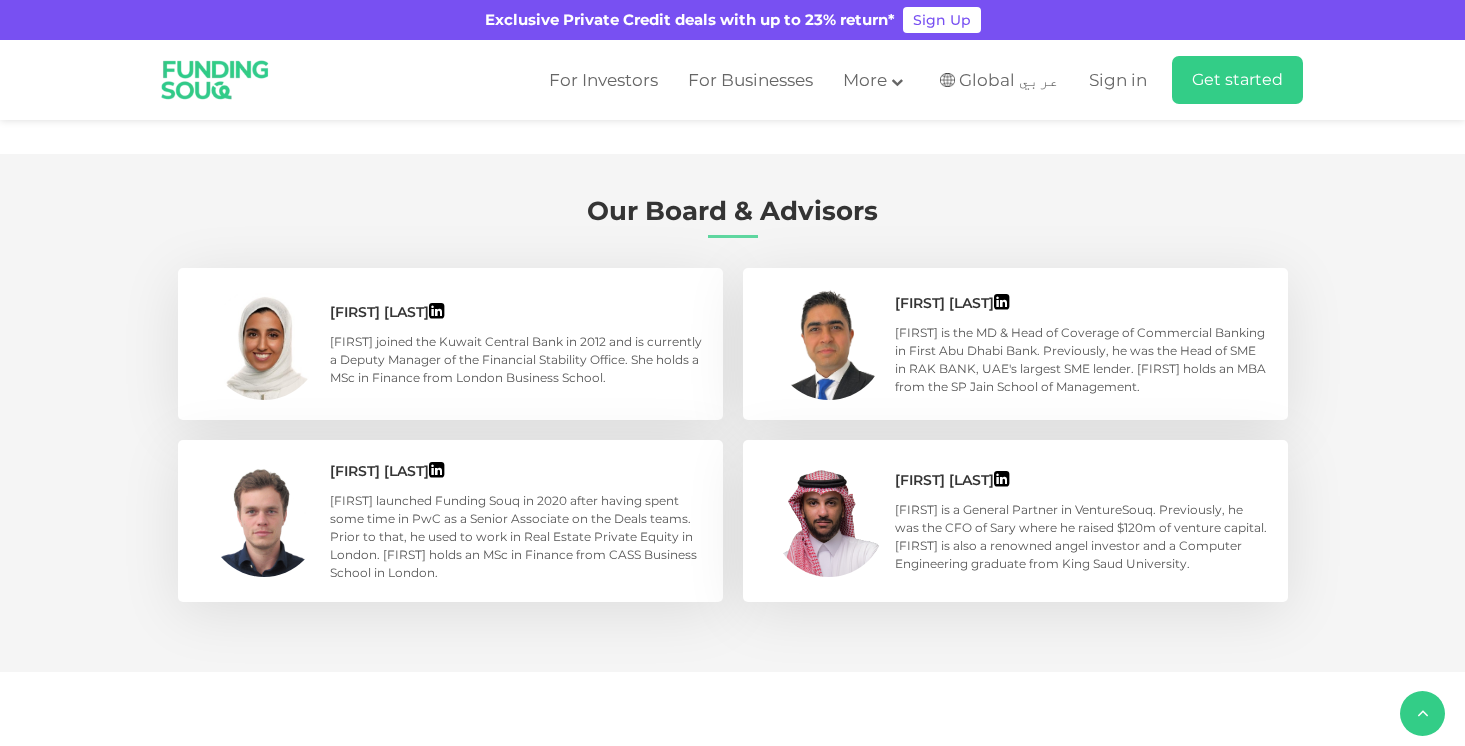 click on "[FIRST] launched Funding Souq in 2020 after having spent some time in PwC as a Senior Associate on the Deals teams. Prior to that, he used to work in Real Estate Private Equity in London. [FIRST] holds an MSc in Finance from CASS Business School in London." at bounding box center (516, 537) 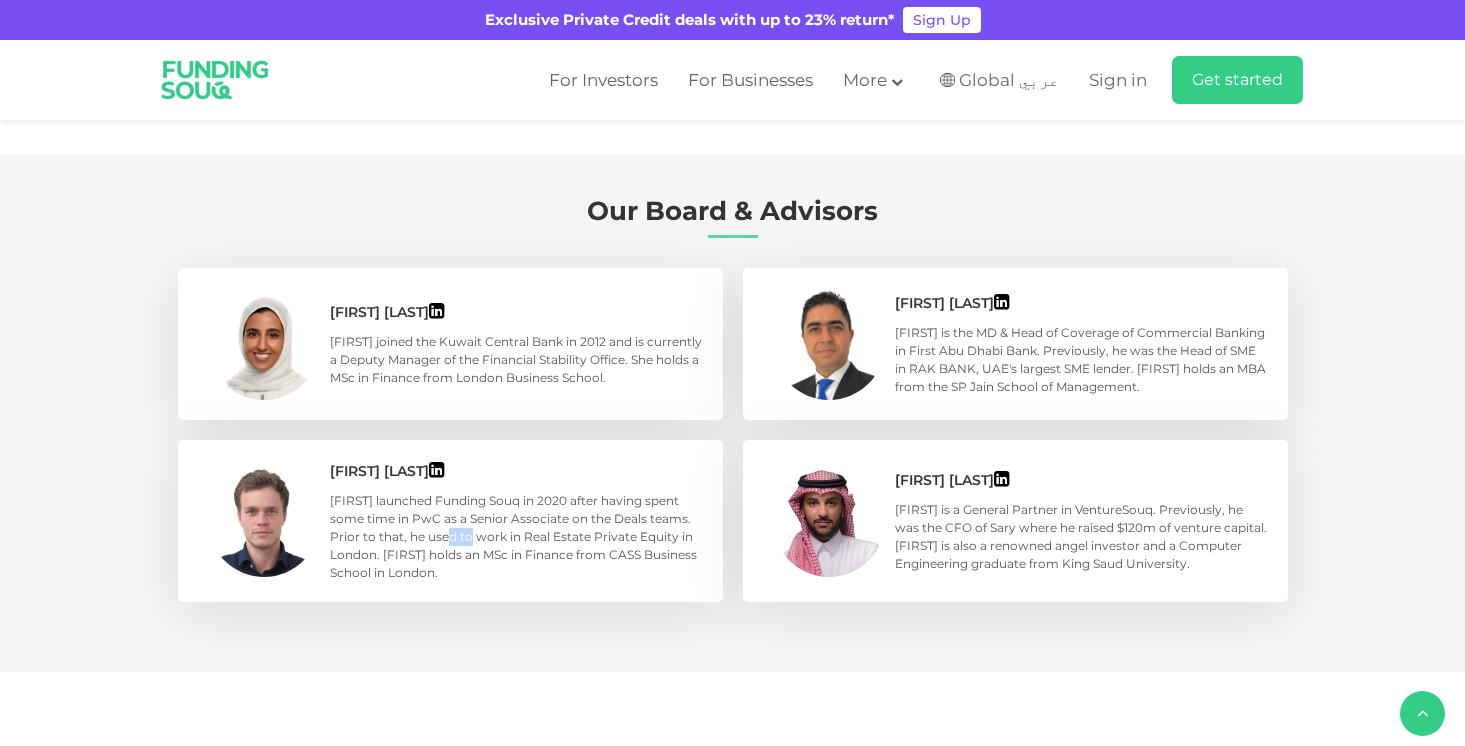 click on "[FIRST] launched Funding Souq in 2020 after having spent some time in PwC as a Senior Associate on the Deals teams. Prior to that, he used to work in Real Estate Private Equity in London. [FIRST] holds an MSc in Finance from CASS Business School in London." at bounding box center (516, 537) 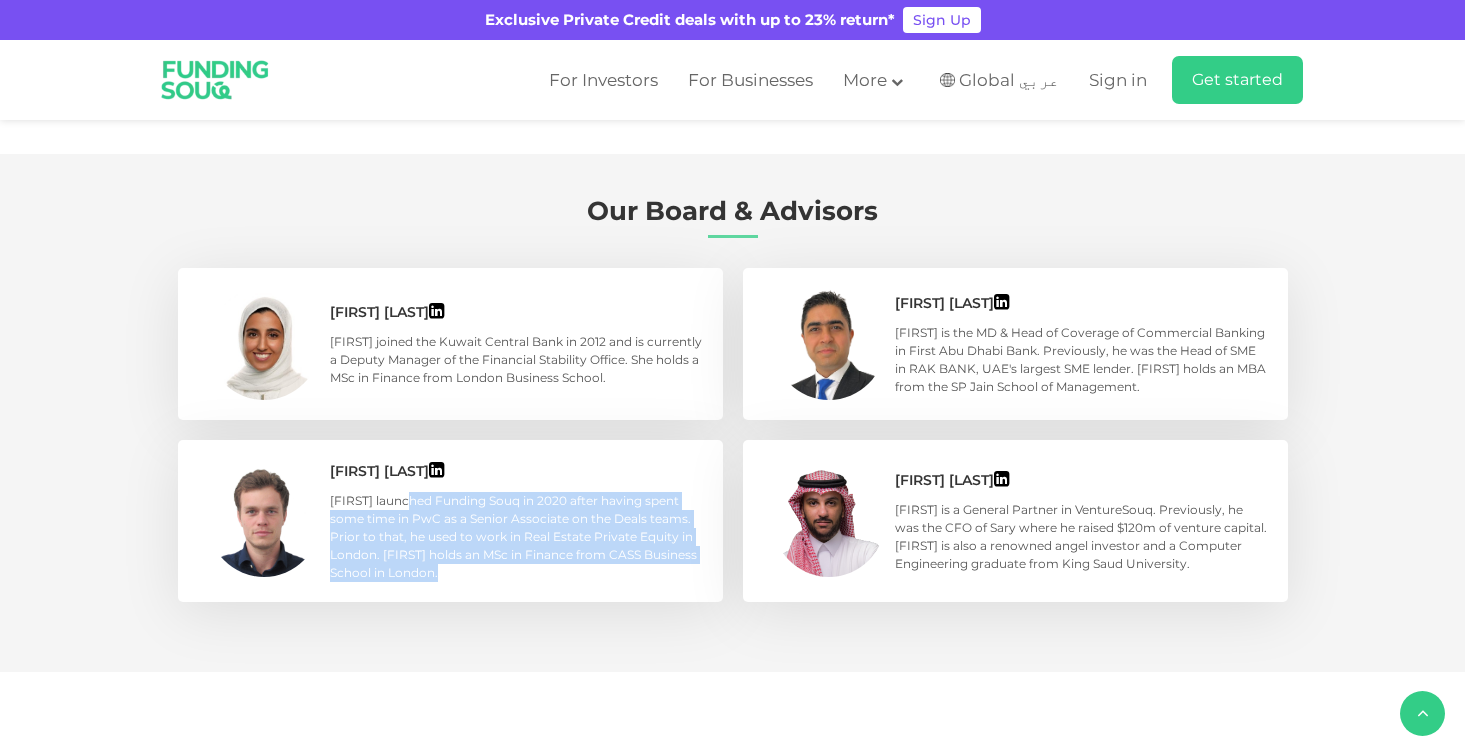 click on "[FIRST] launched Funding Souq in 2020 after having spent some time in PwC as a Senior Associate on the Deals teams. Prior to that, he used to work in Real Estate Private Equity in London. [FIRST] holds an MSc in Finance from CASS Business School in London." at bounding box center [516, 537] 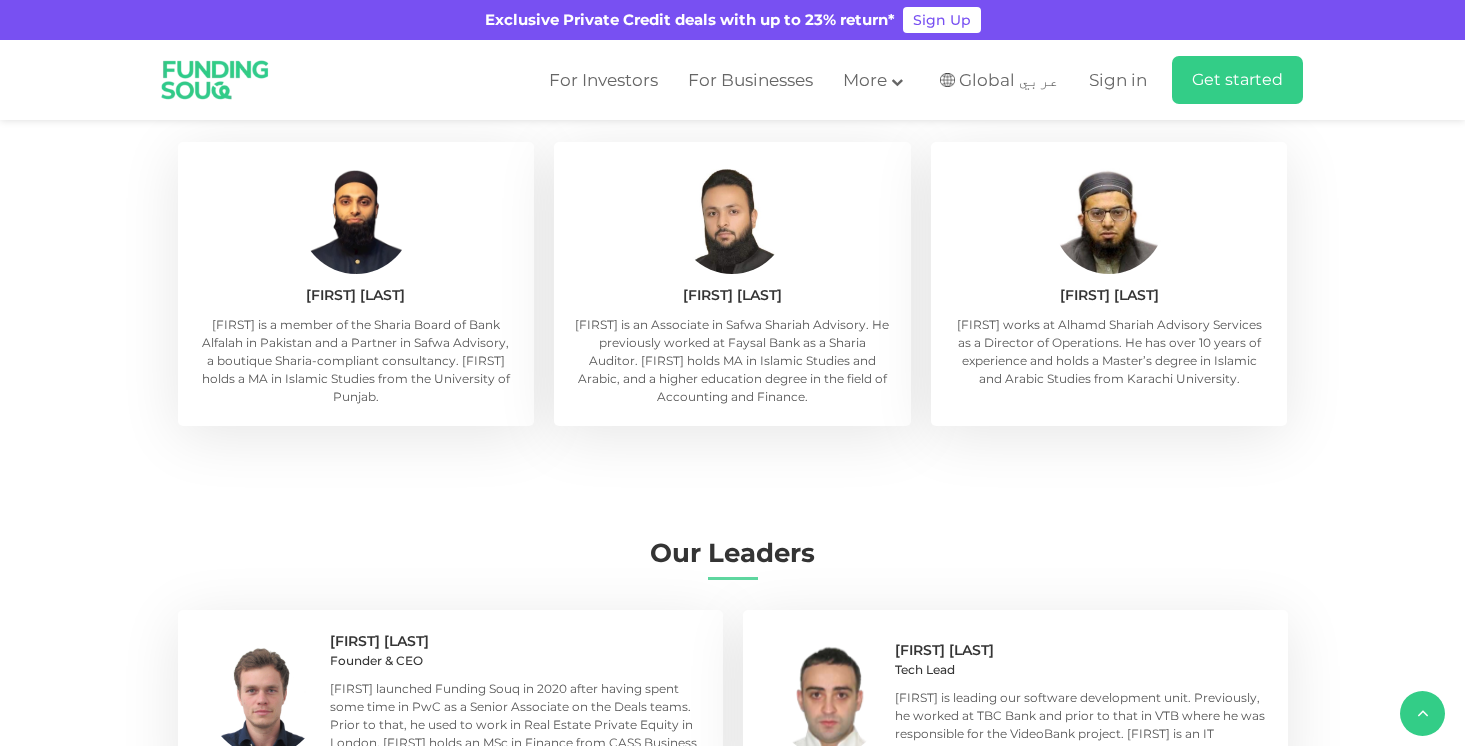 scroll, scrollTop: 0, scrollLeft: 0, axis: both 